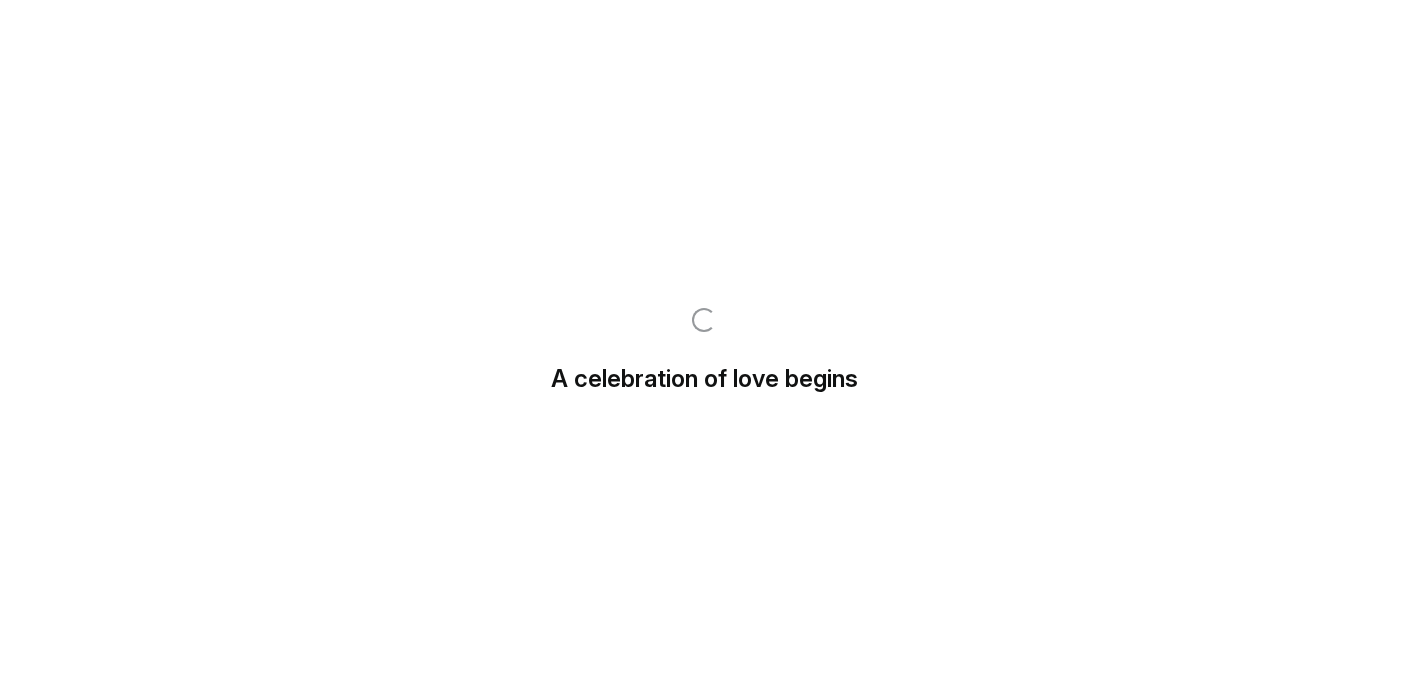 scroll, scrollTop: 0, scrollLeft: 0, axis: both 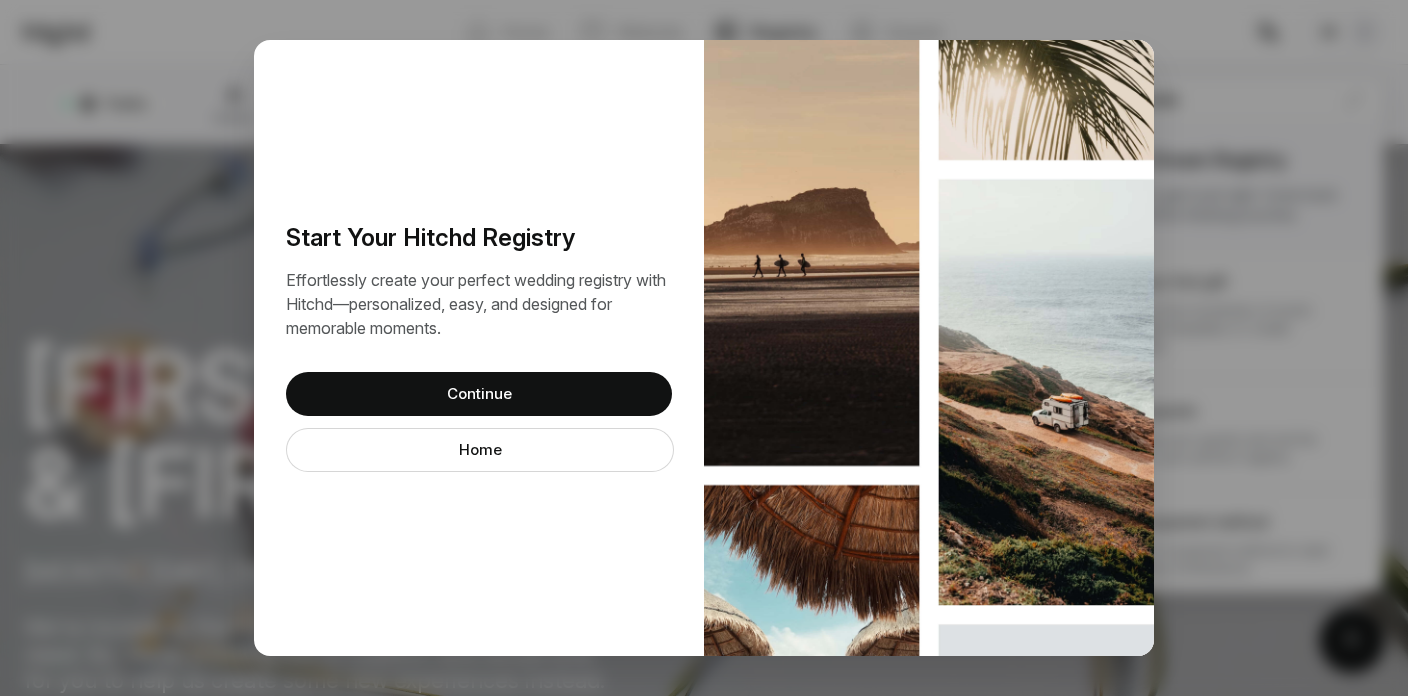 click on "Continue" at bounding box center [479, 394] 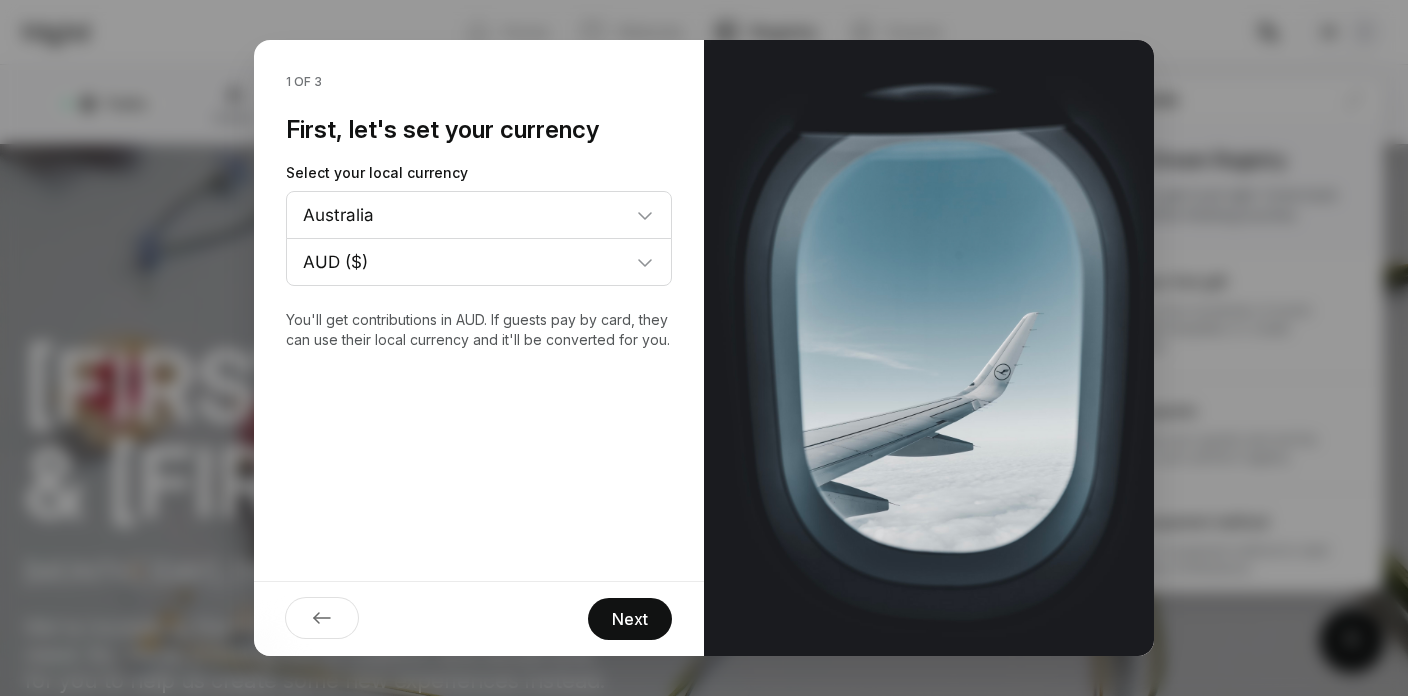click on "1 of 3
First, let's set your currency
Select your local currency
Country
[COUNTRY]
[COUNTRY]
[COUNTRY]
[COUNTRY]
[COUNTRY]
[COUNTRY]
[COUNTRY]
[COUNTRY]
[COUNTRY]
[COUNTRY]
[COUNTRY]
[COUNTRY]
[COUNTRY]
[COUNTRY]
[COUNTRY]
[COUNTRY]
[COUNTRY]
[COUNTRY]
[COUNTRY]
[COUNTRY]
[COUNTRY]
[COUNTRY]
[COUNTRY]
[COUNTRY]
[COUNTRY] [COUNTRY]" at bounding box center [479, 348] 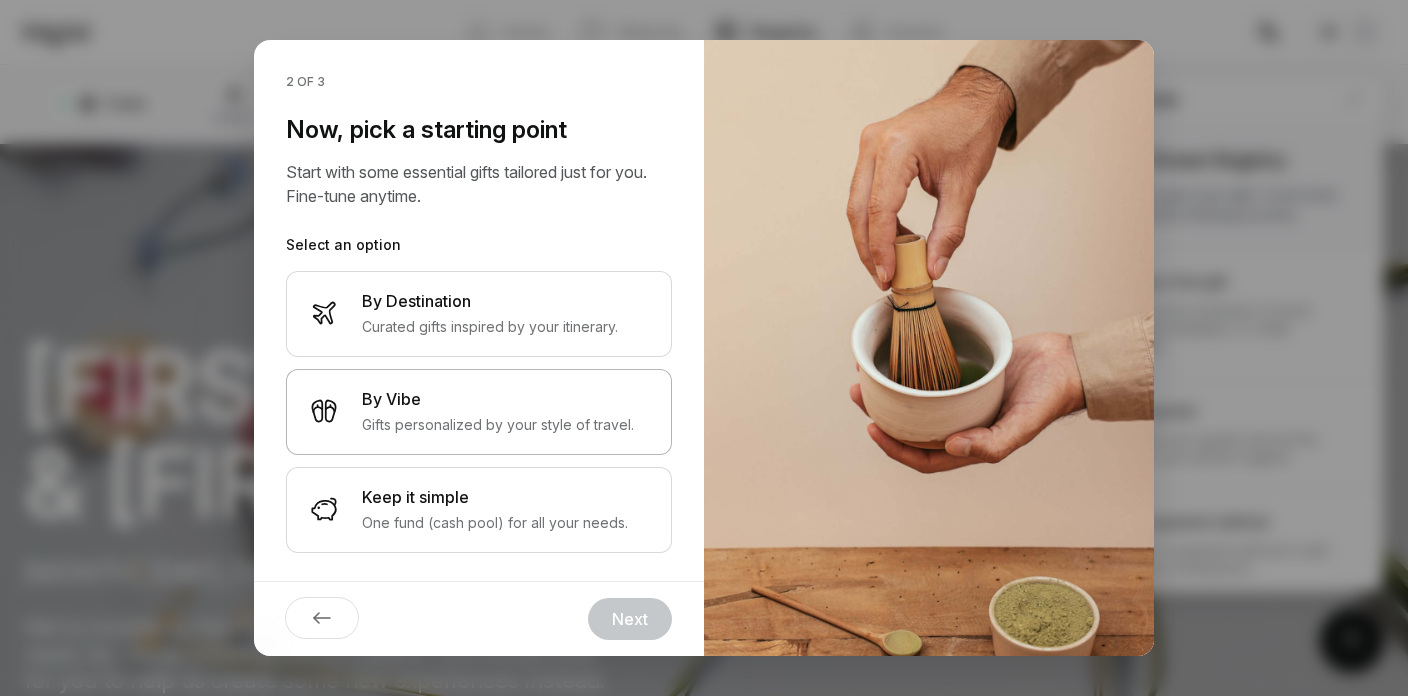 click on "By Vibe
Gifts personalized by your style of travel." at bounding box center (490, 313) 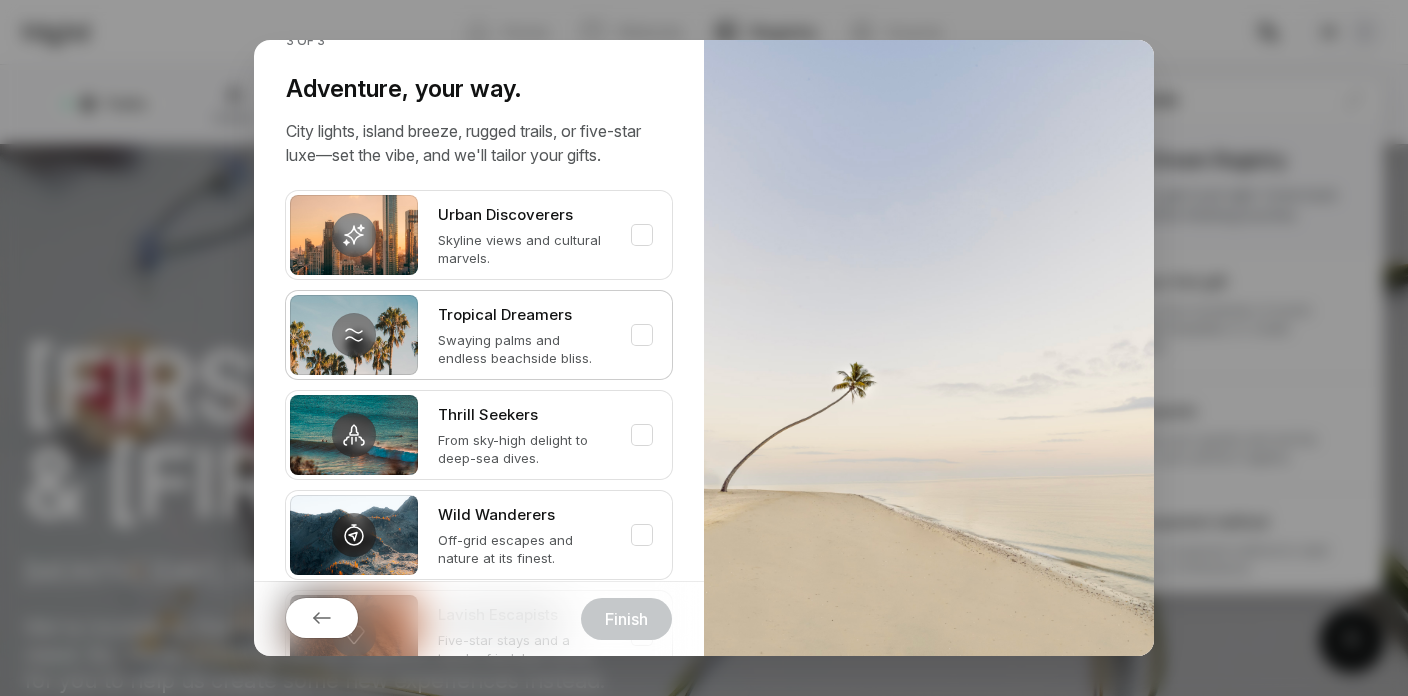 scroll, scrollTop: 0, scrollLeft: 0, axis: both 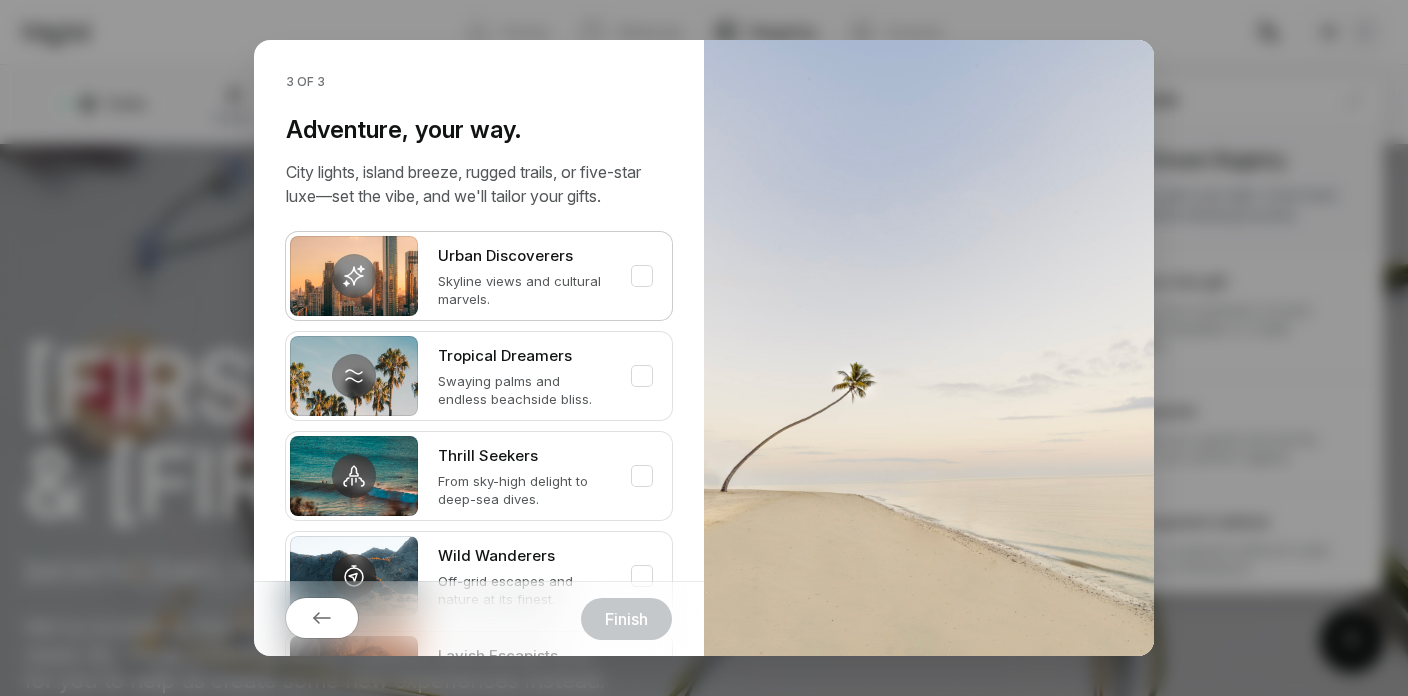 click on "Skyline views and cultural marvels." at bounding box center [535, 290] 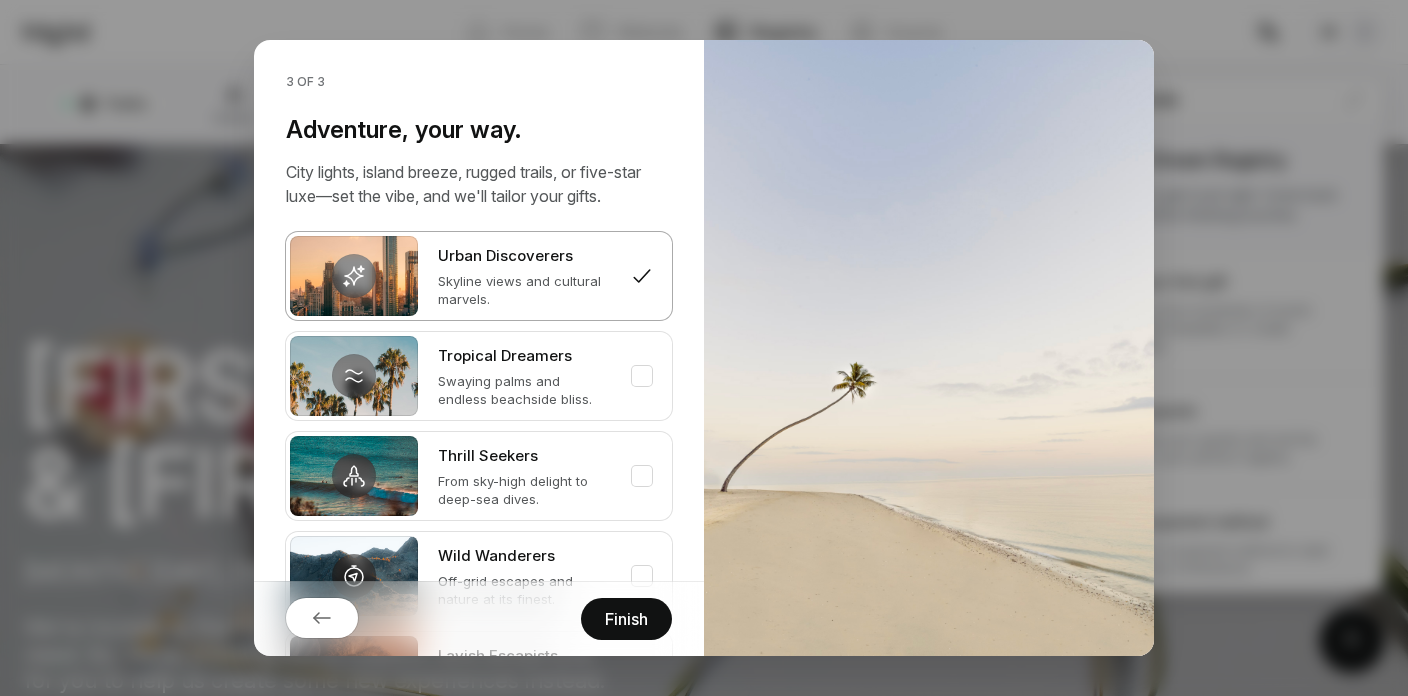 click on "Finish" at bounding box center (626, 619) 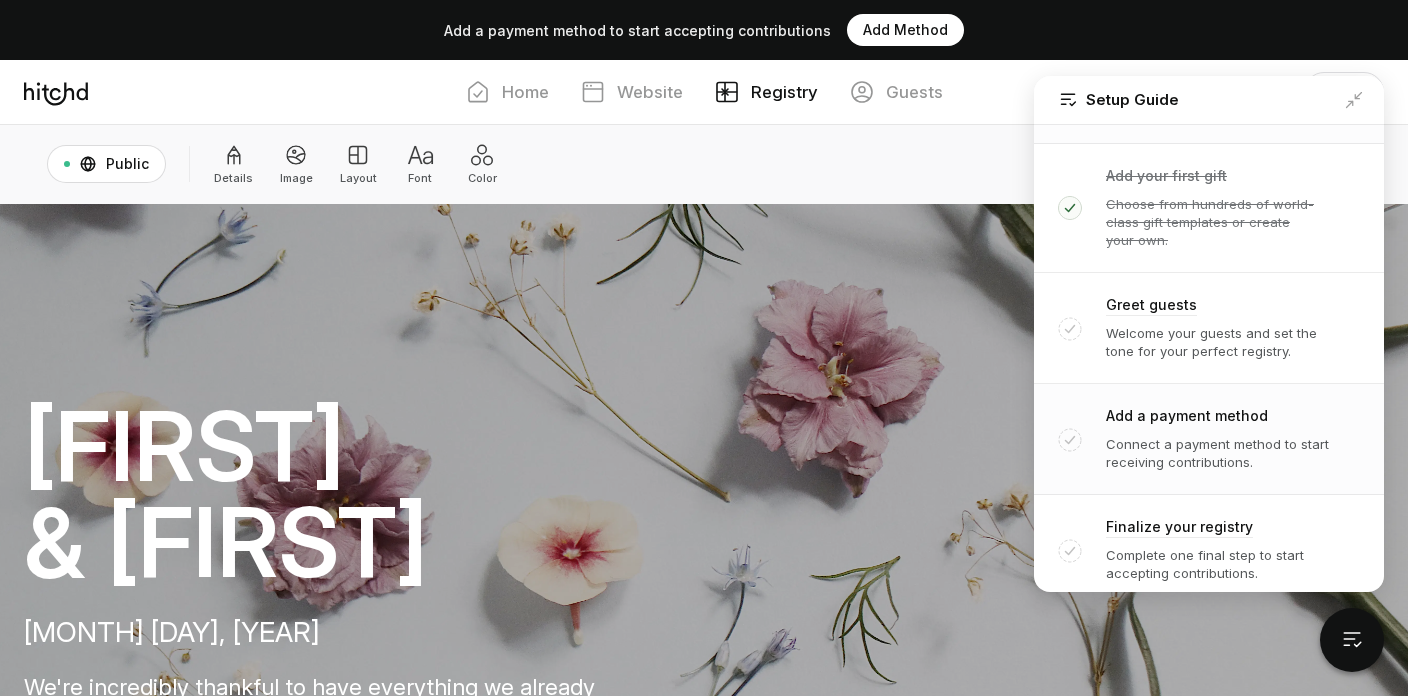 scroll, scrollTop: 117, scrollLeft: 0, axis: vertical 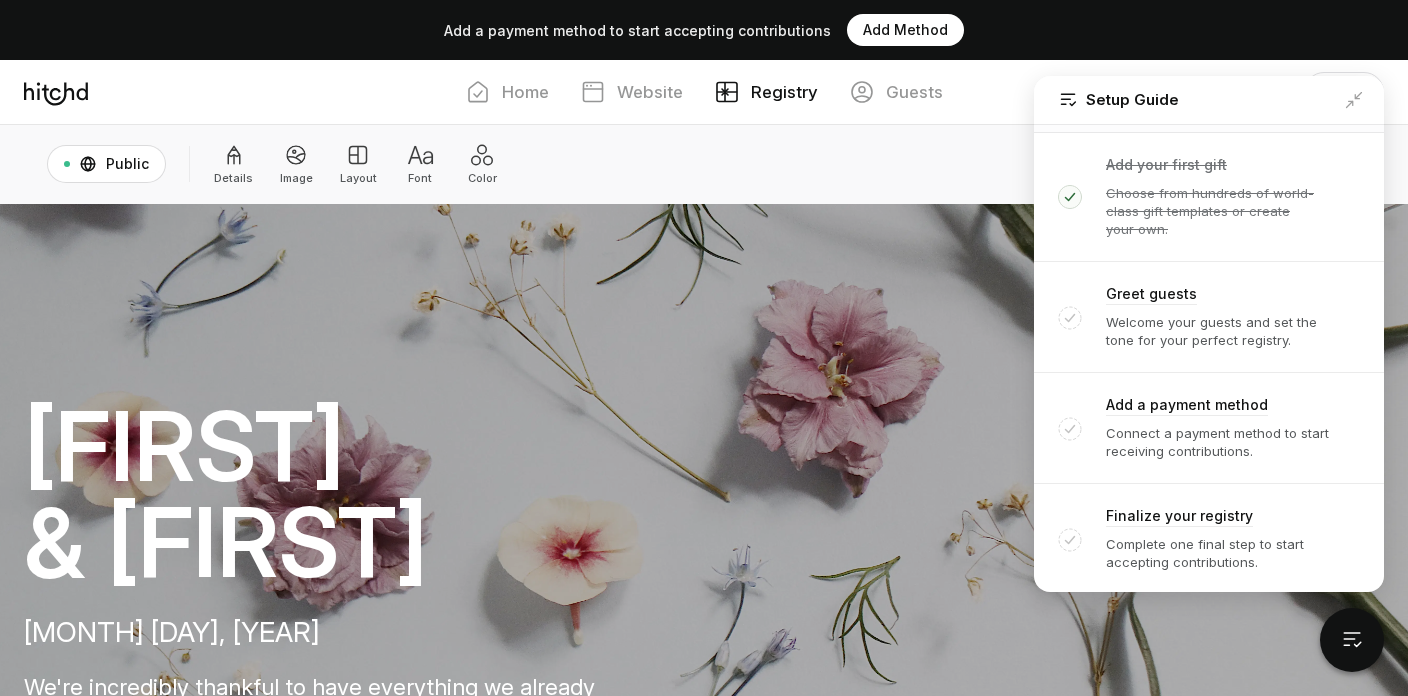 click on "[FIRST]
& [FIRST]" at bounding box center (704, 494) 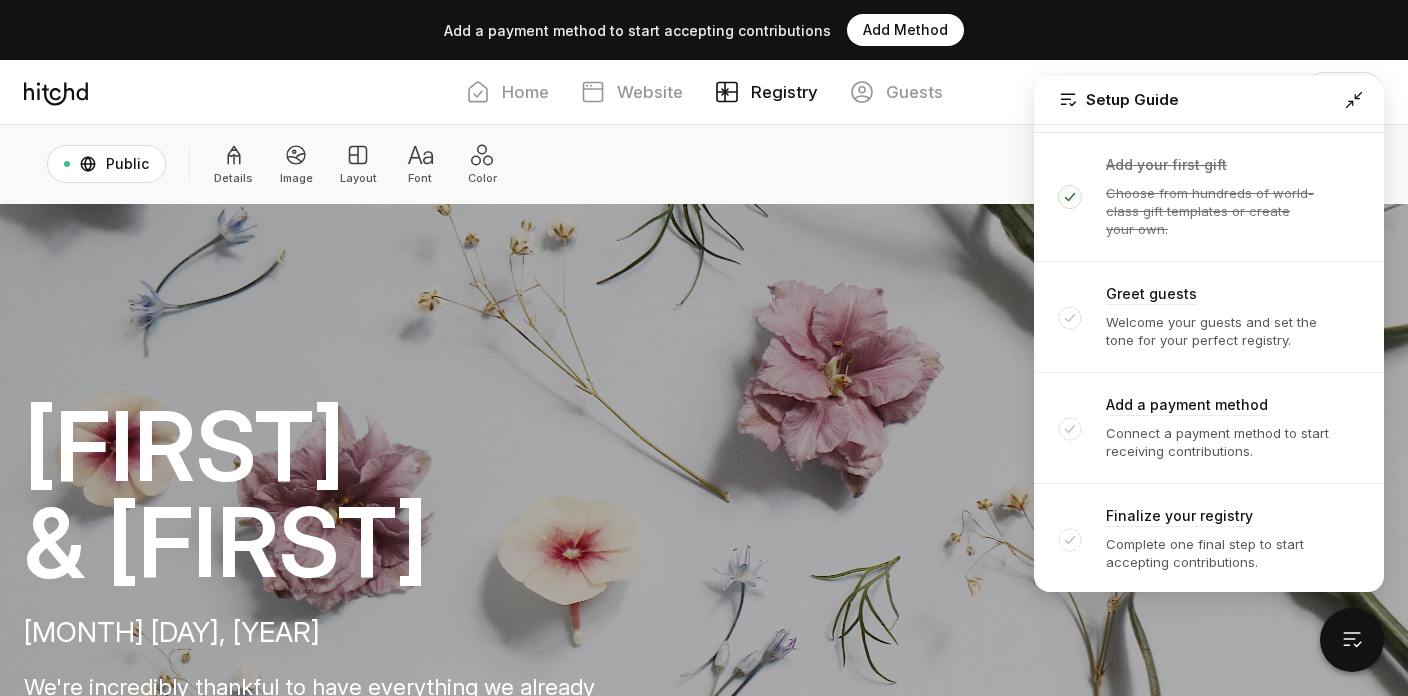 click at bounding box center [1354, 100] 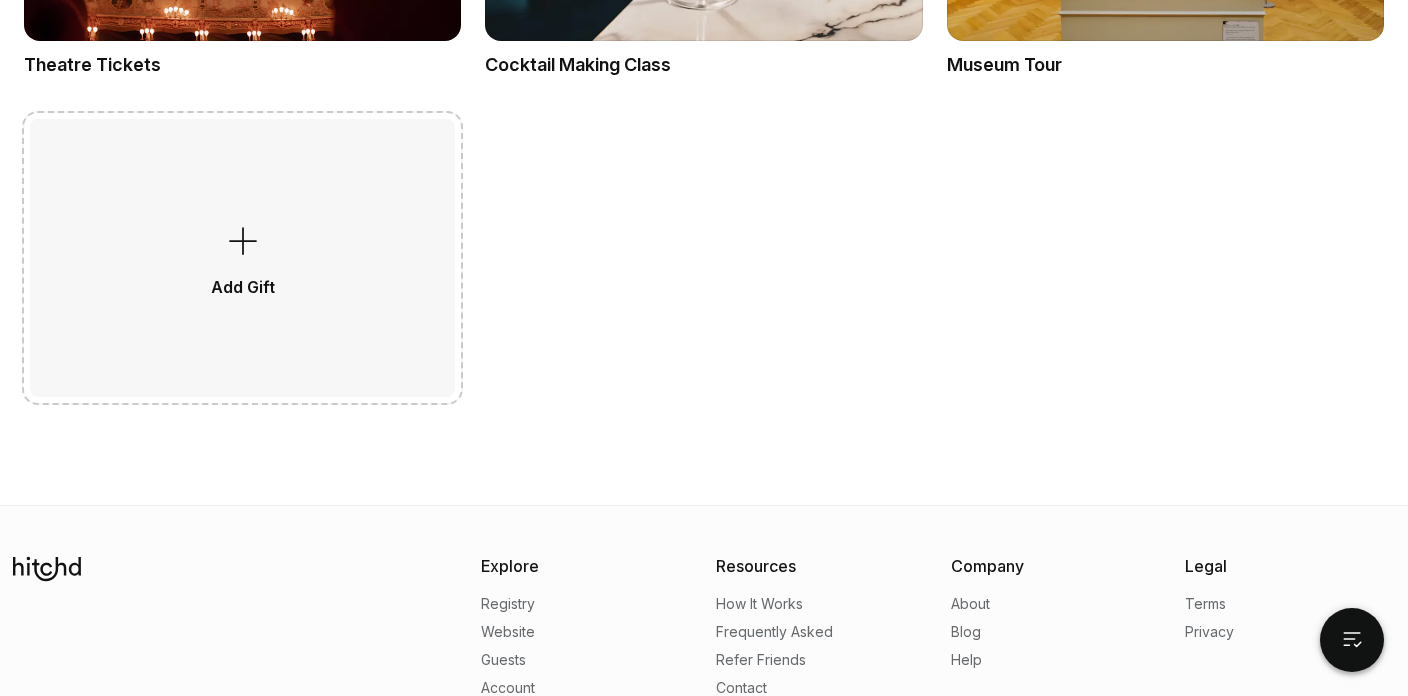 scroll, scrollTop: 2453, scrollLeft: 0, axis: vertical 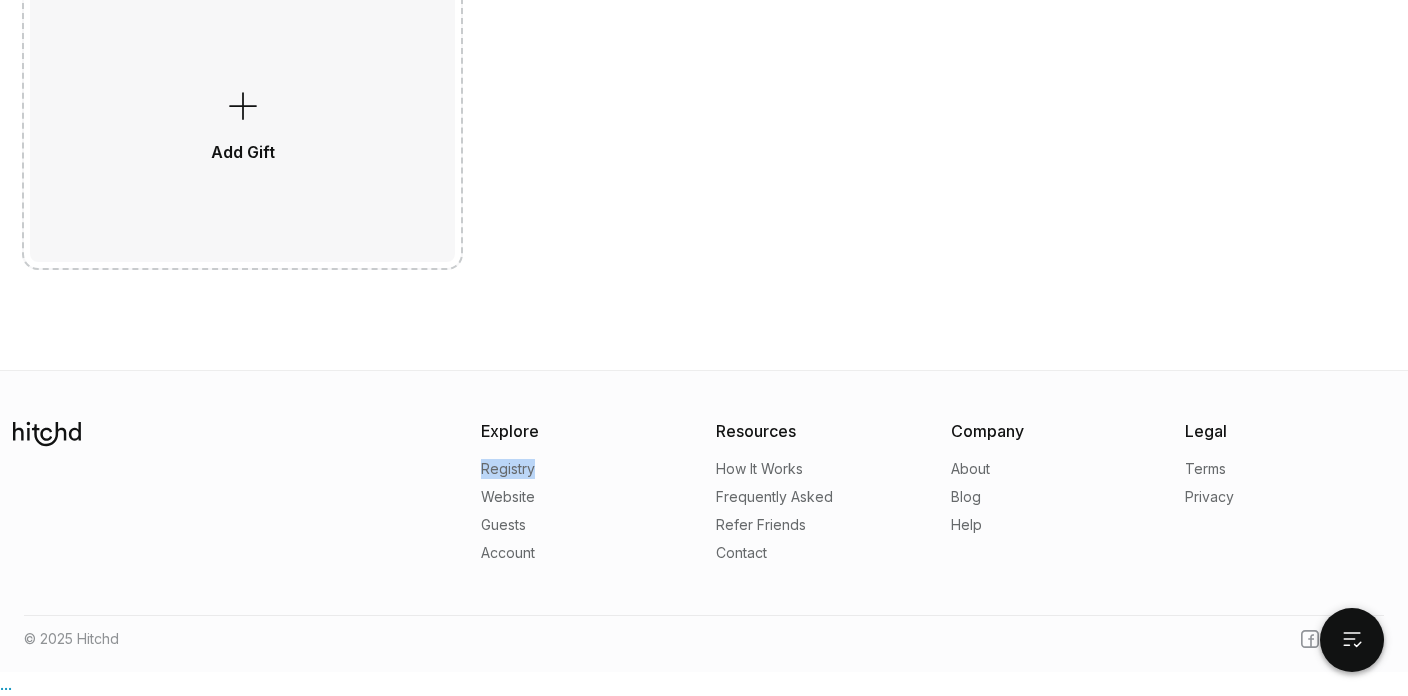 click on "Drag gift
Delete
Pin
Edit" at bounding box center (704, -429) 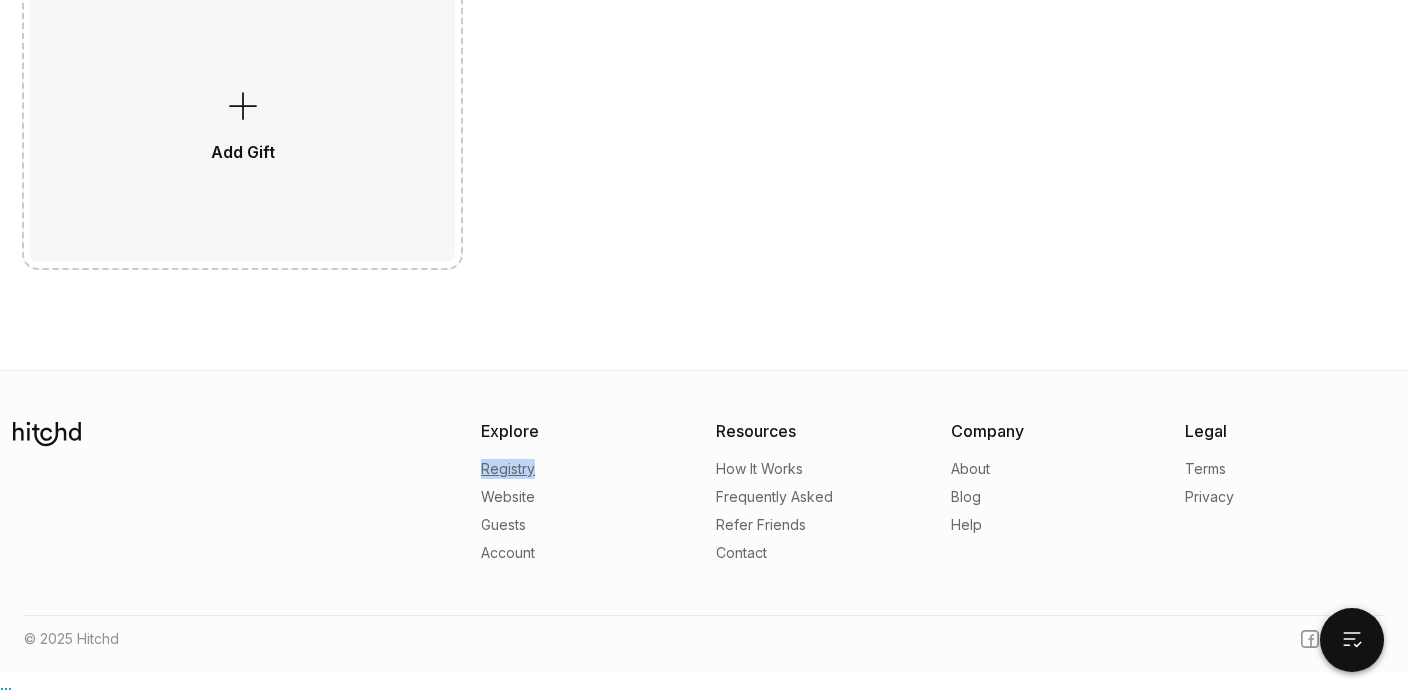 click on "Registry" at bounding box center [508, 469] 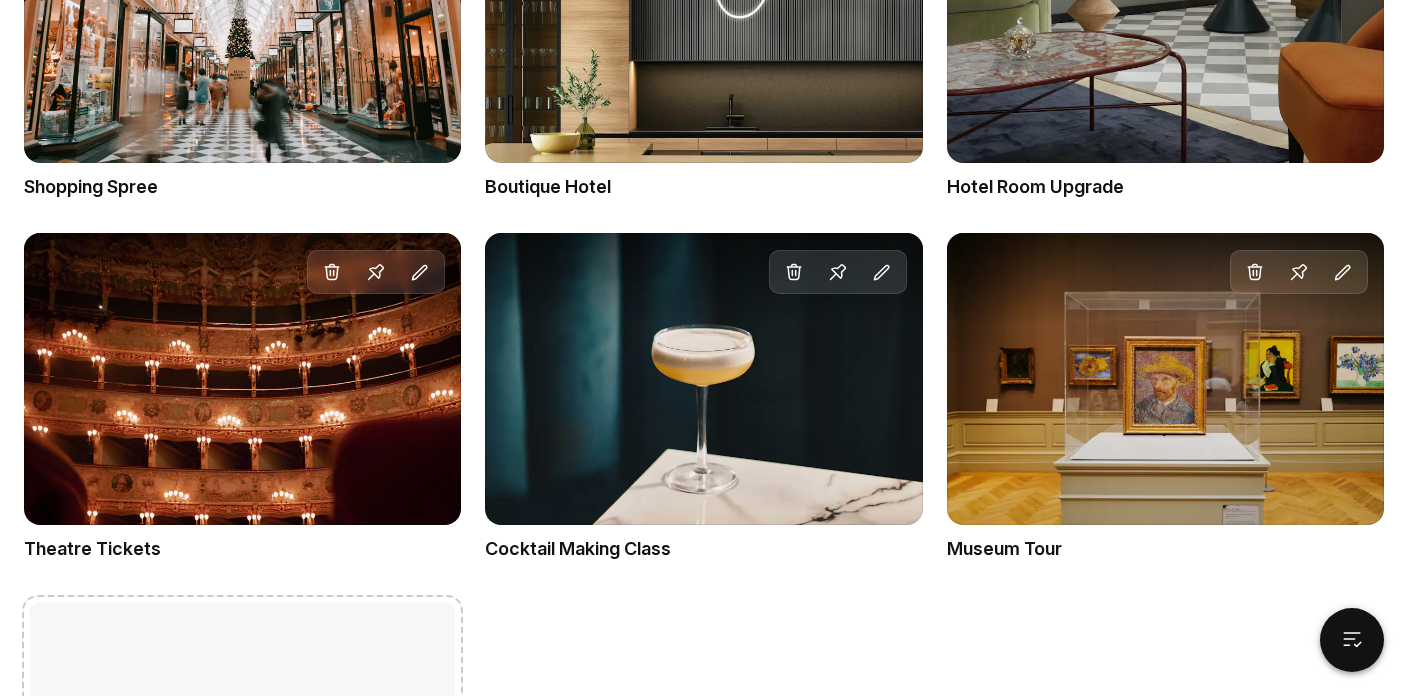 scroll, scrollTop: 1829, scrollLeft: 0, axis: vertical 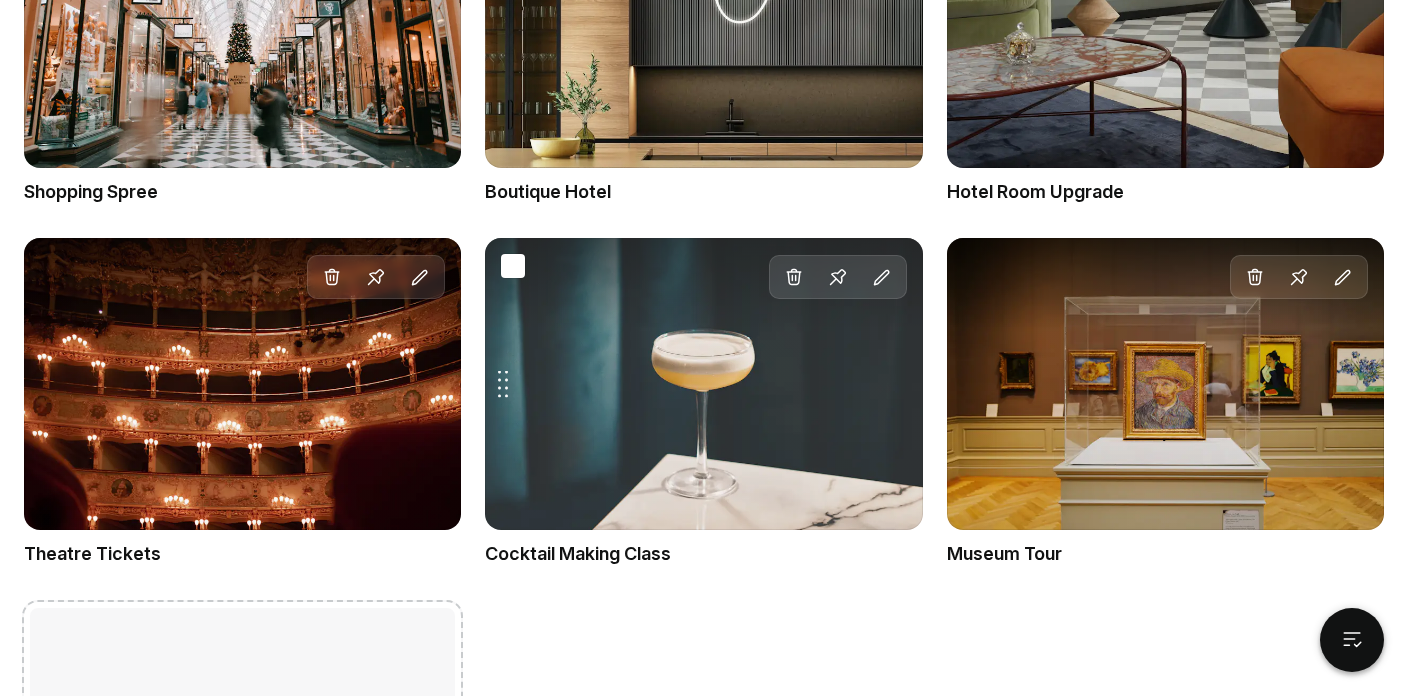click on "Drag gift
Delete
Pin
Edit" at bounding box center (703, 384) 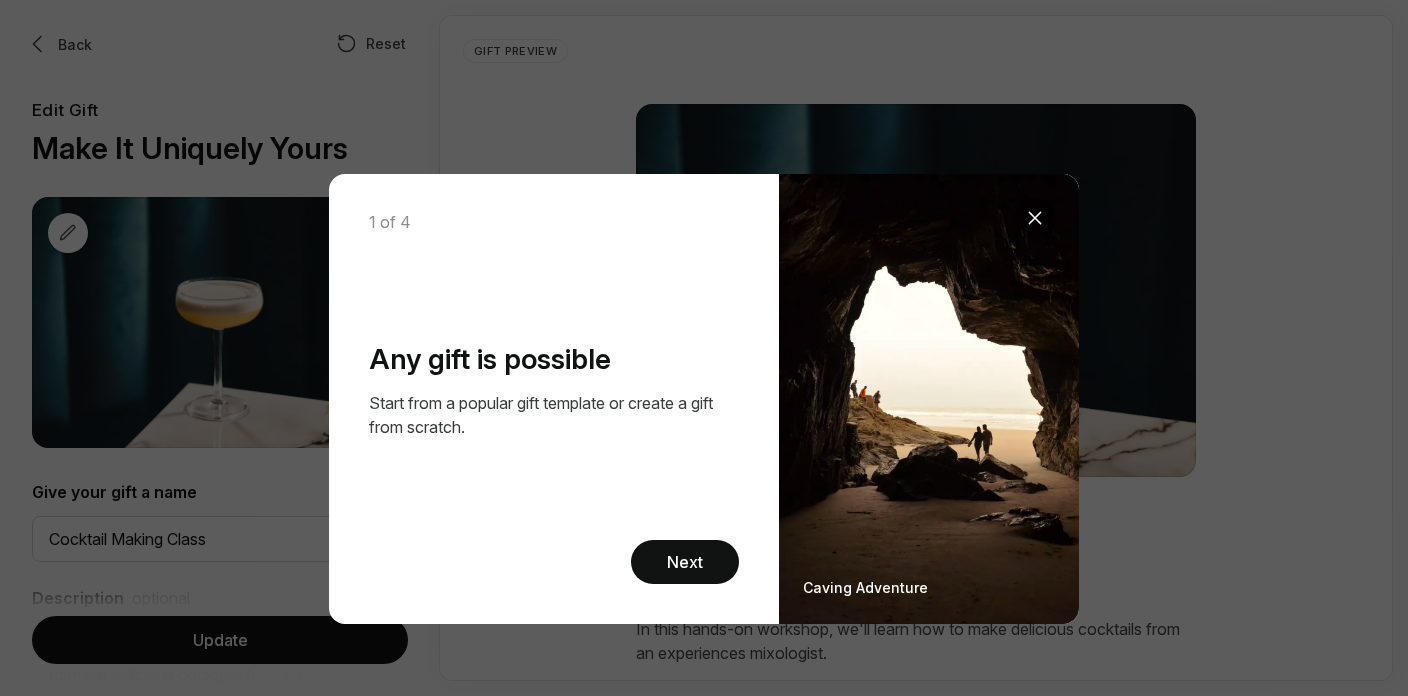 scroll, scrollTop: 0, scrollLeft: 0, axis: both 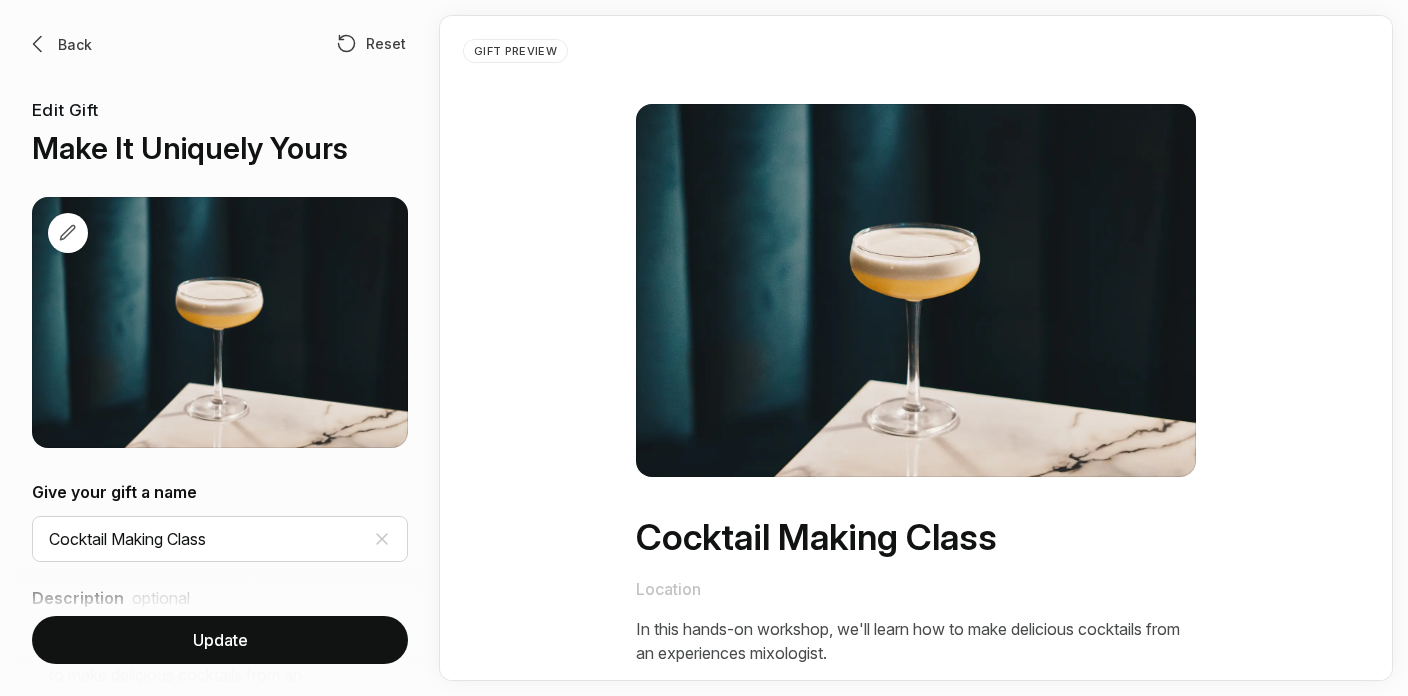 click on "Back
Reset
Edit Gift
Make It Uniquely Yours" at bounding box center [220, 240] 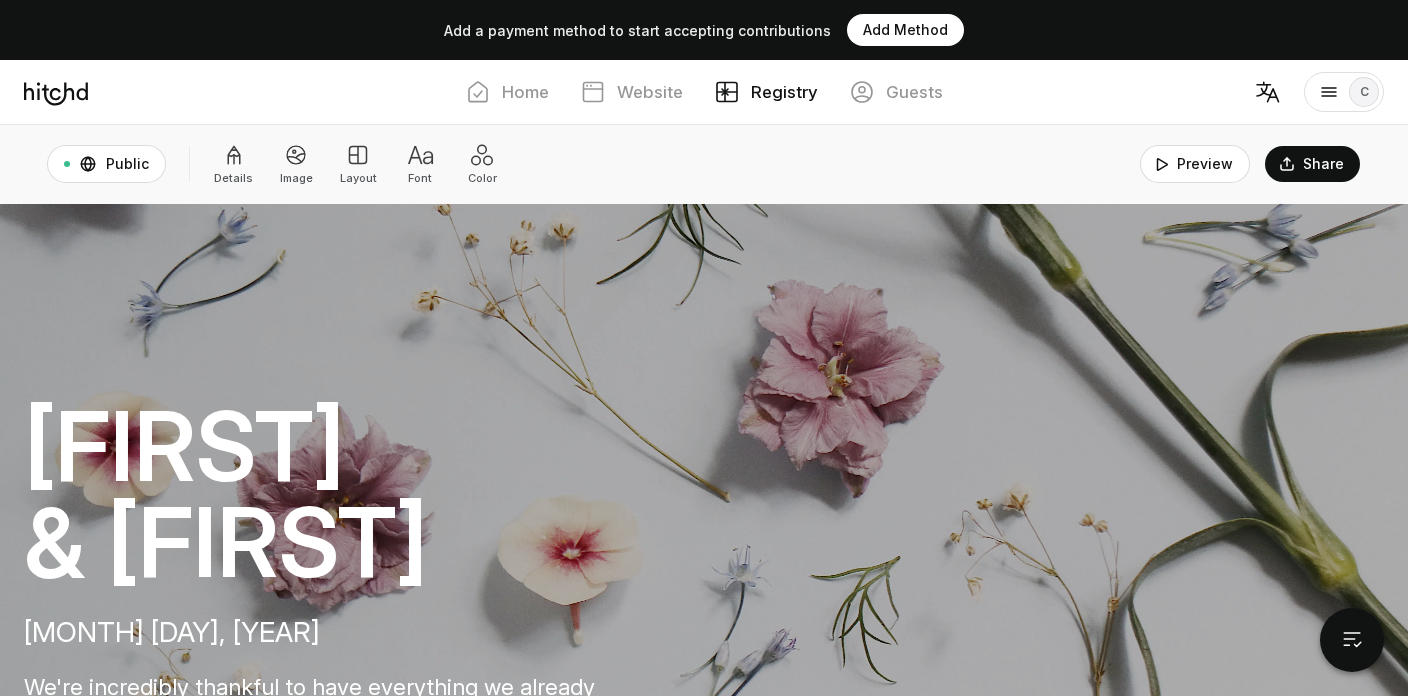 click at bounding box center (234, 155) 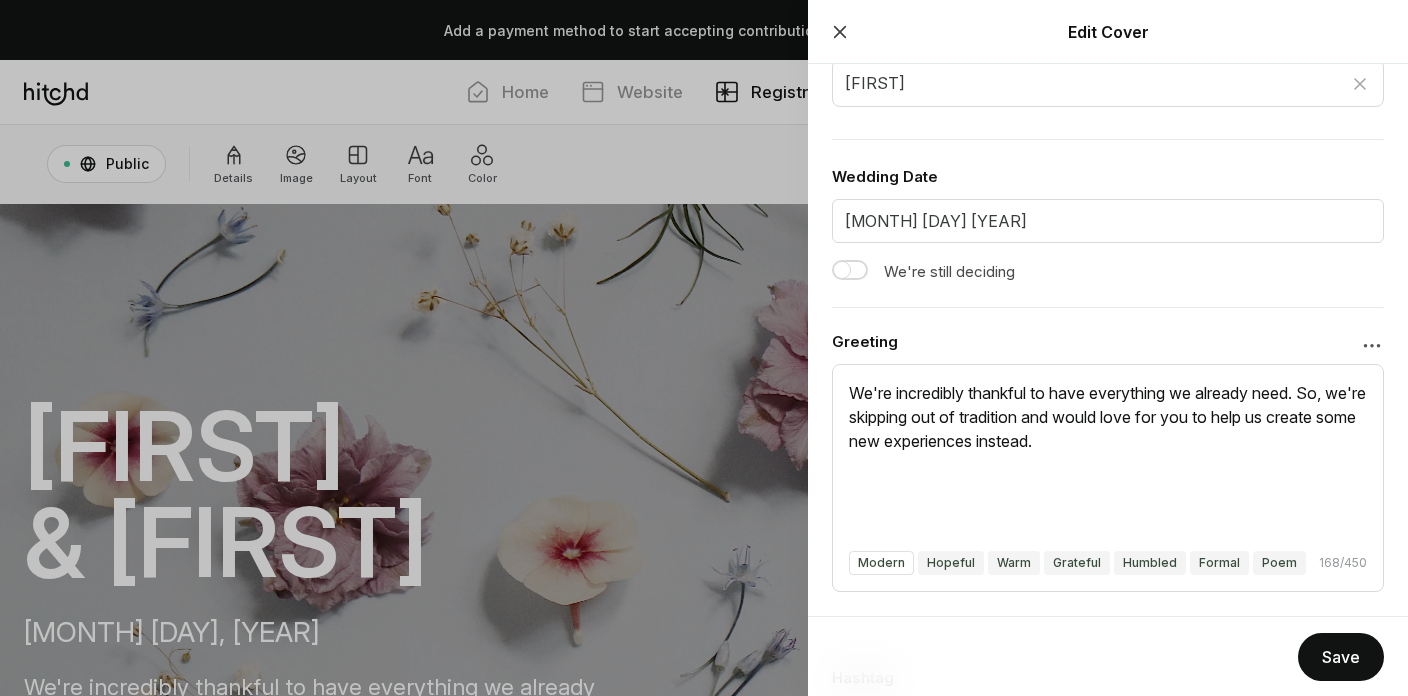 scroll, scrollTop: 0, scrollLeft: 0, axis: both 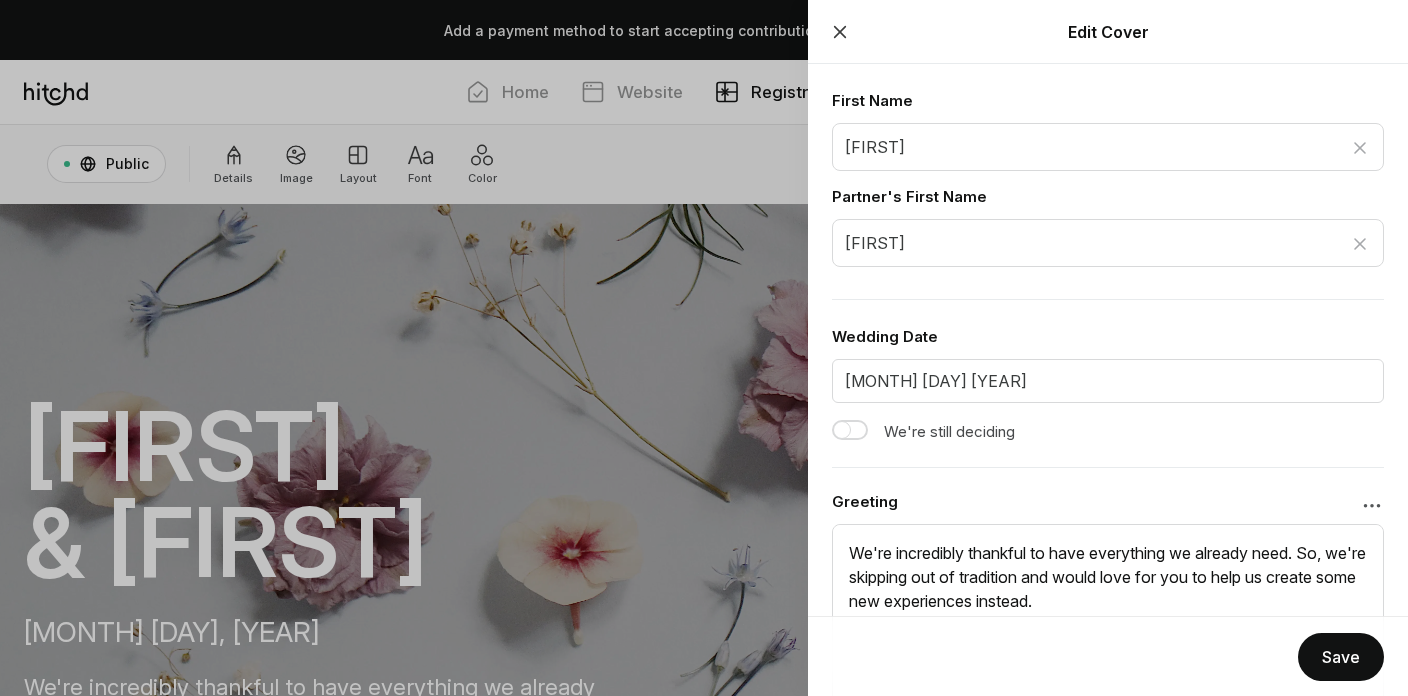 click at bounding box center [840, 32] 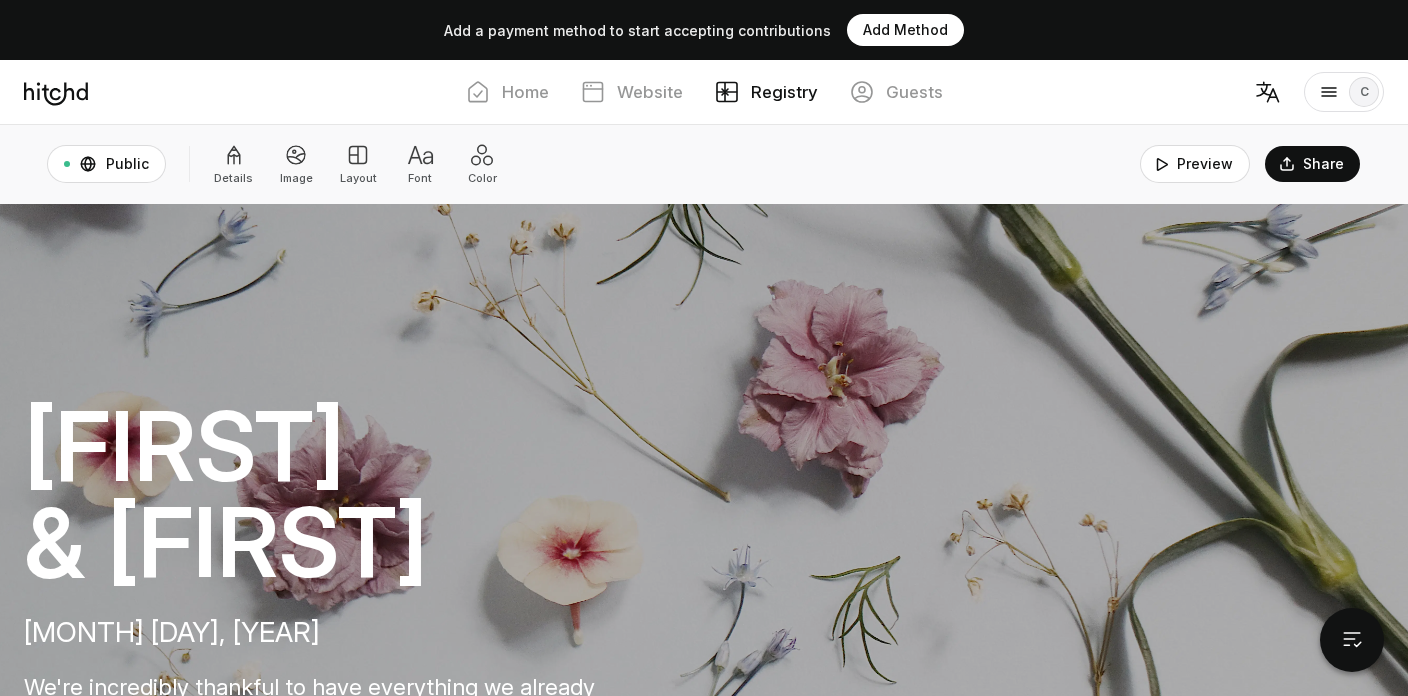 click on "Image" at bounding box center (233, 178) 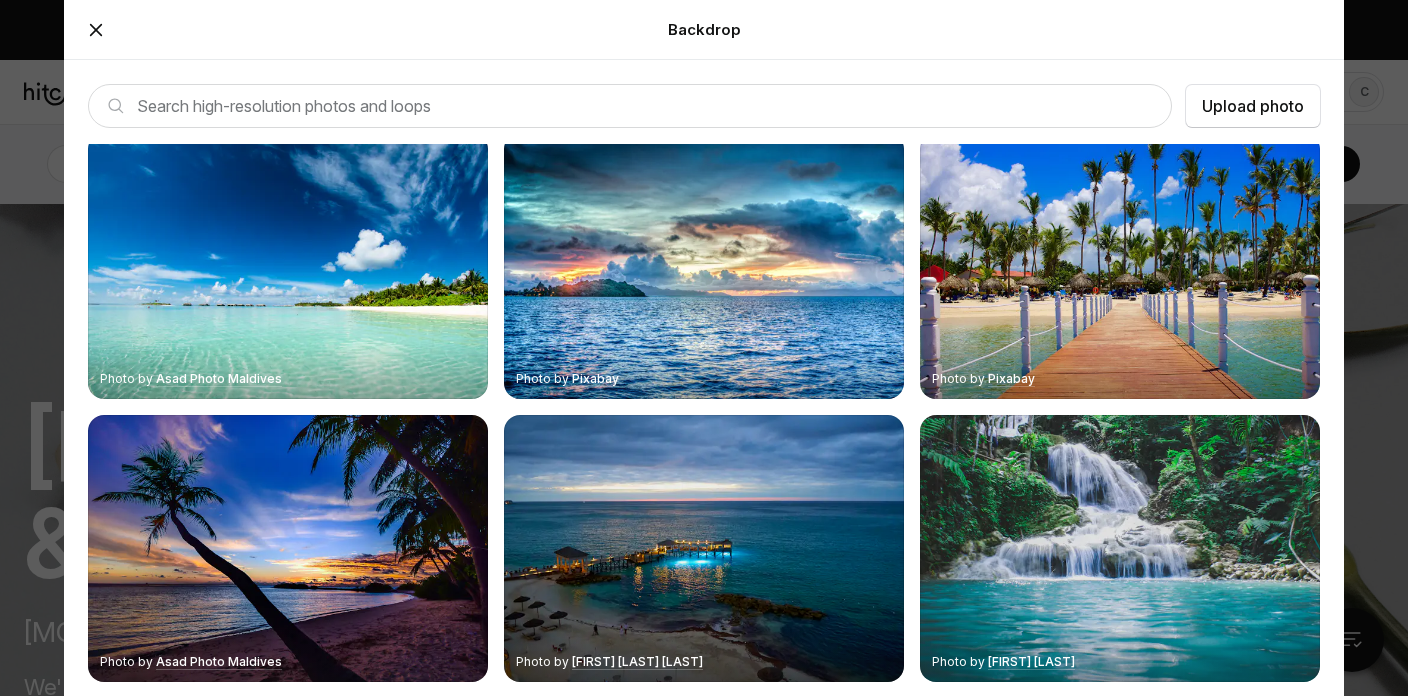 scroll, scrollTop: 0, scrollLeft: 0, axis: both 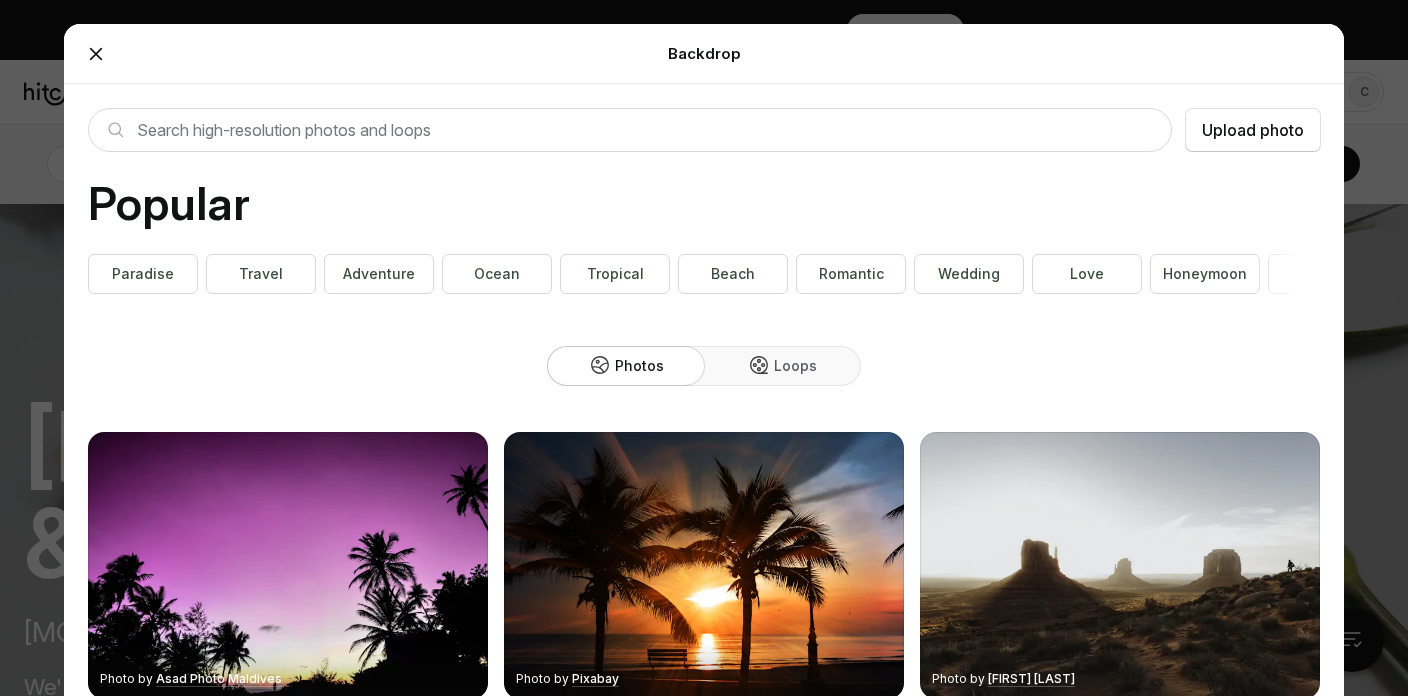 click at bounding box center [96, 54] 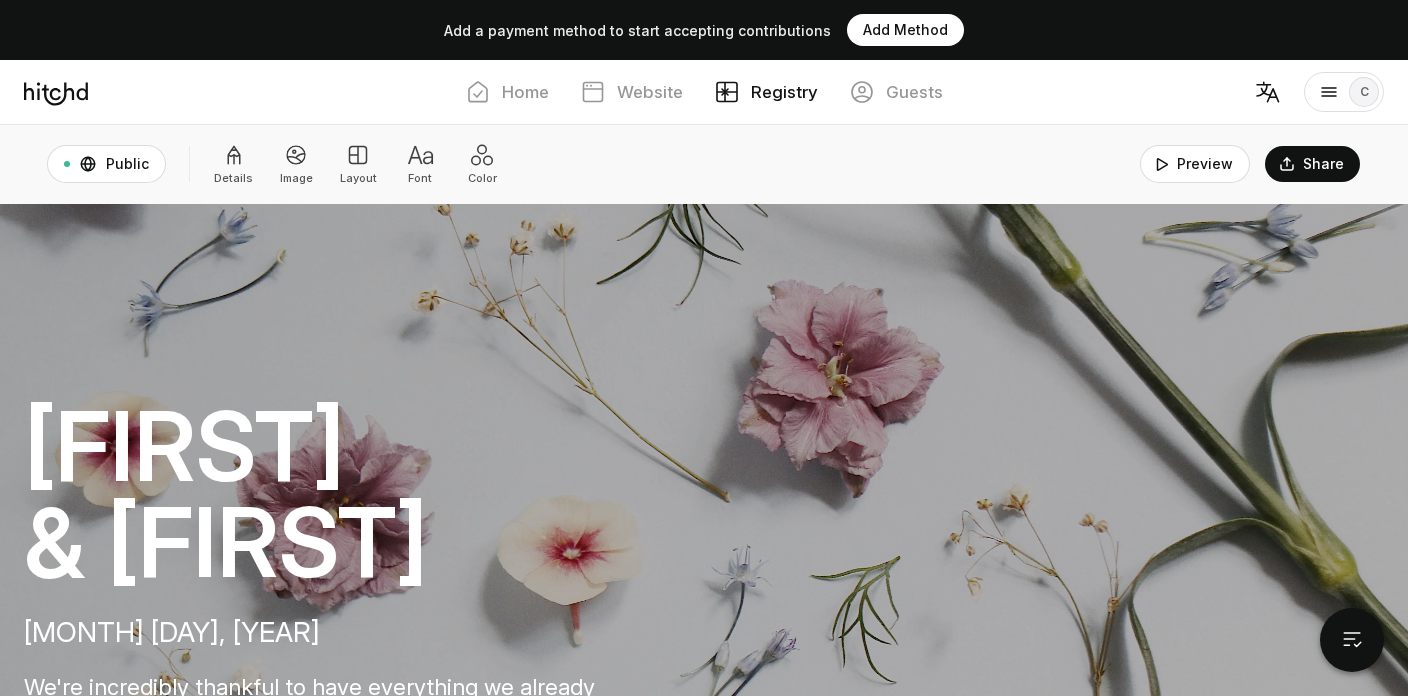 click at bounding box center [234, 155] 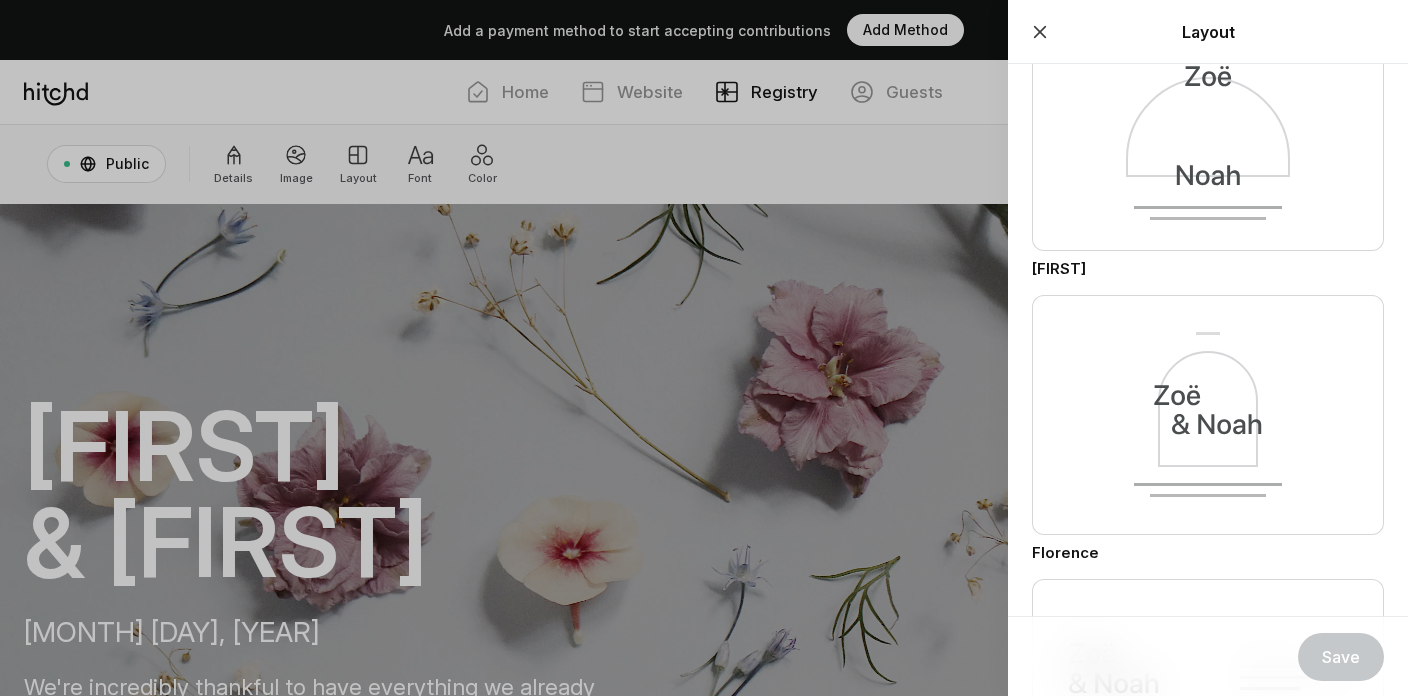 scroll, scrollTop: 335, scrollLeft: 0, axis: vertical 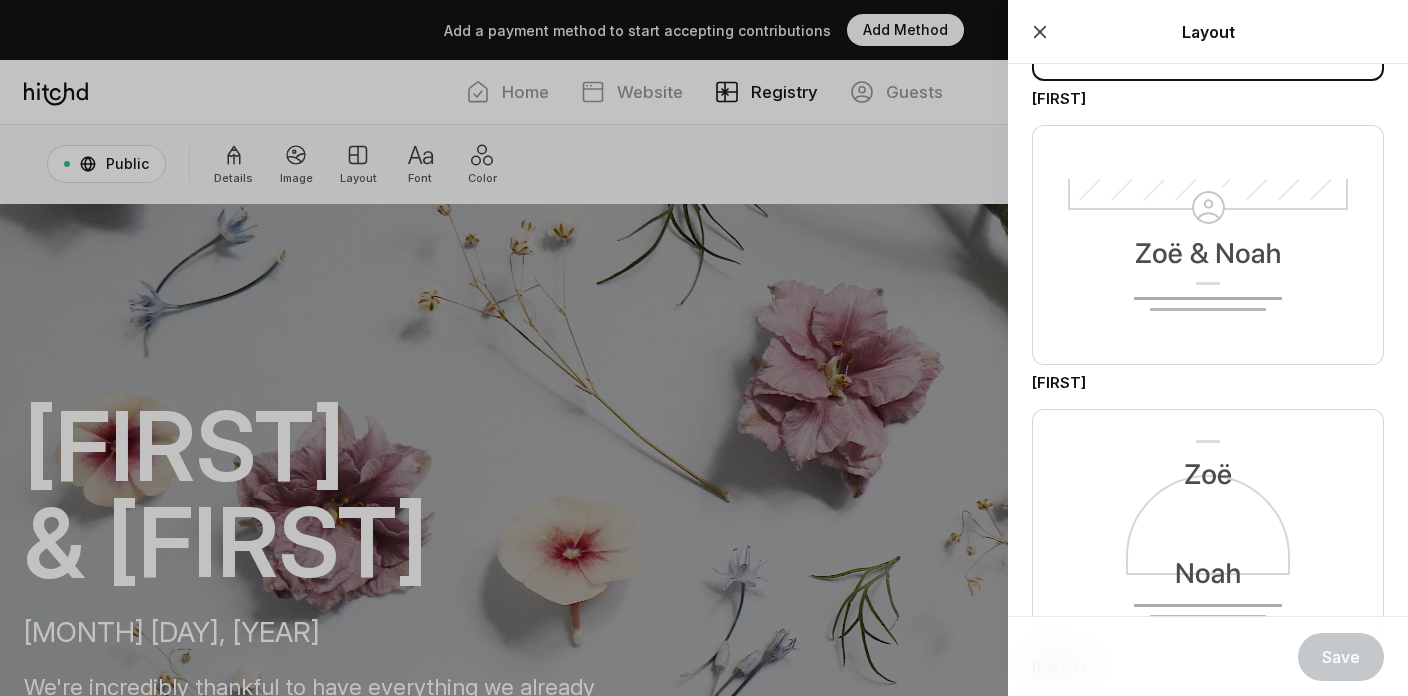 click at bounding box center (1040, 32) 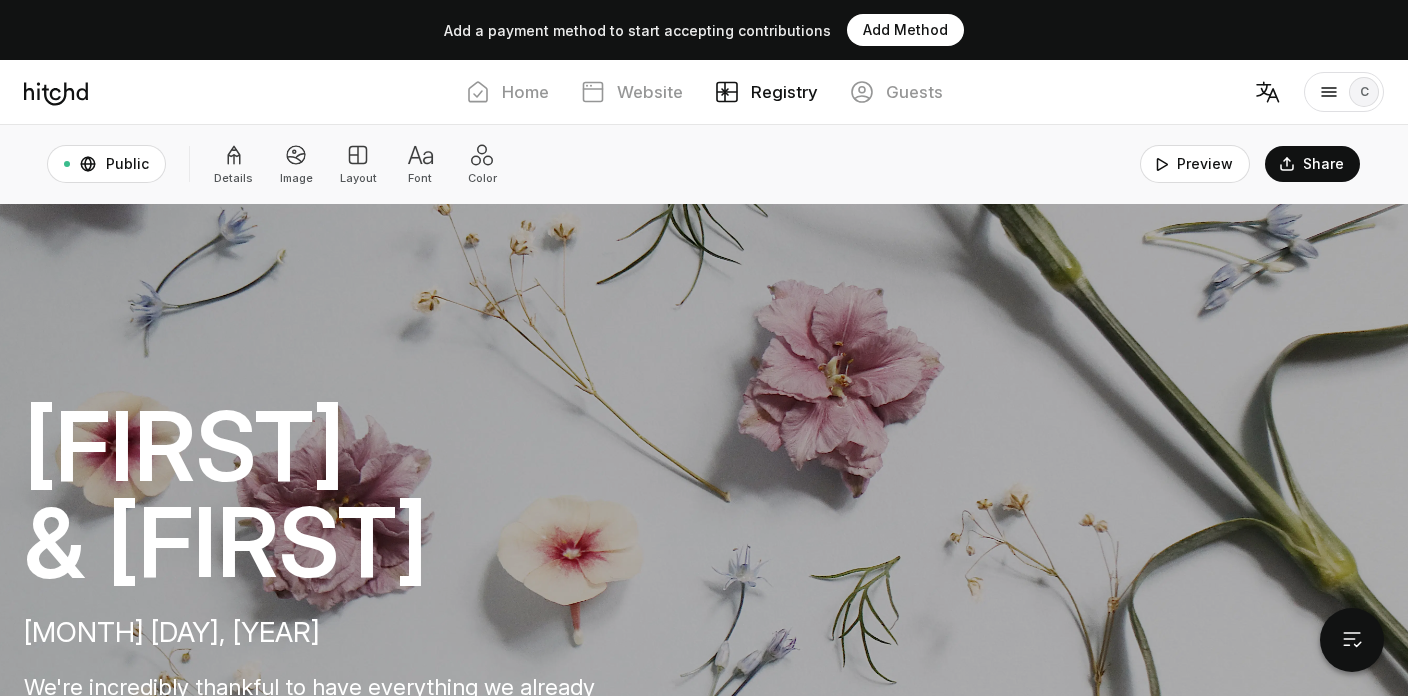 click on "Color" at bounding box center [482, 178] 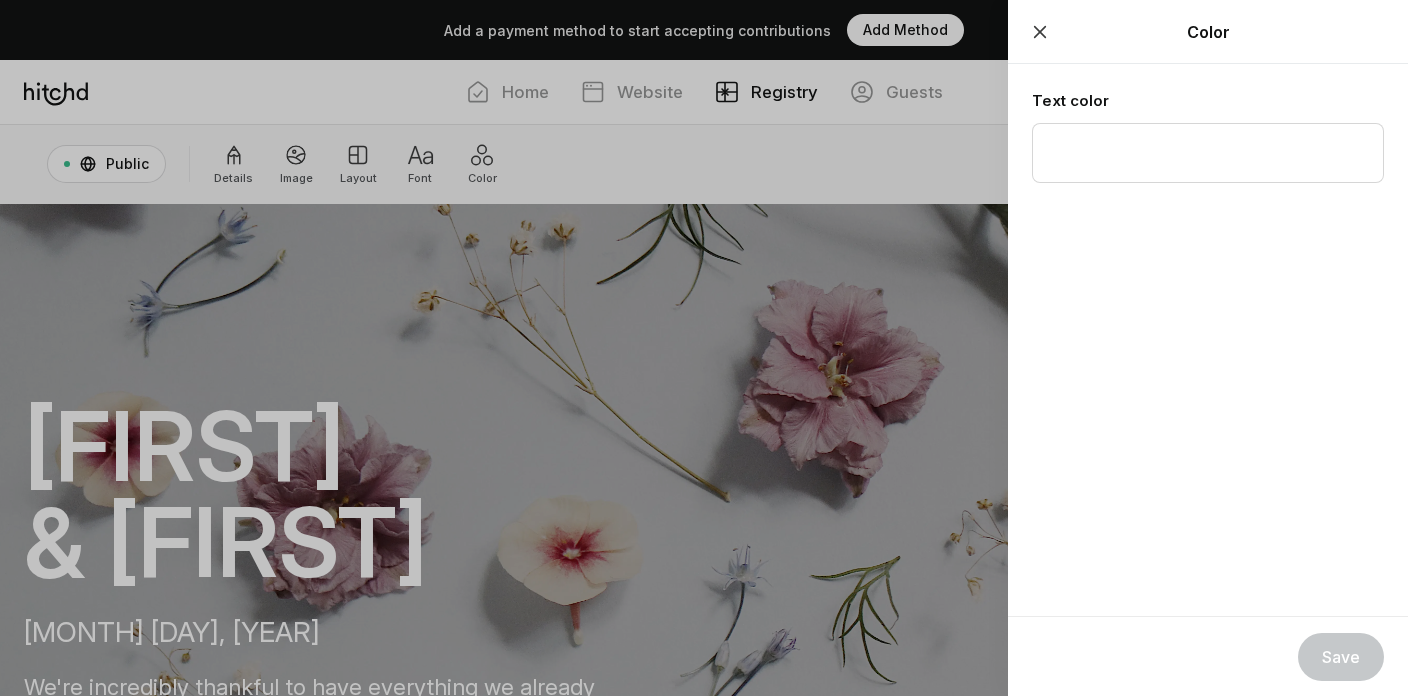 click at bounding box center [1040, 32] 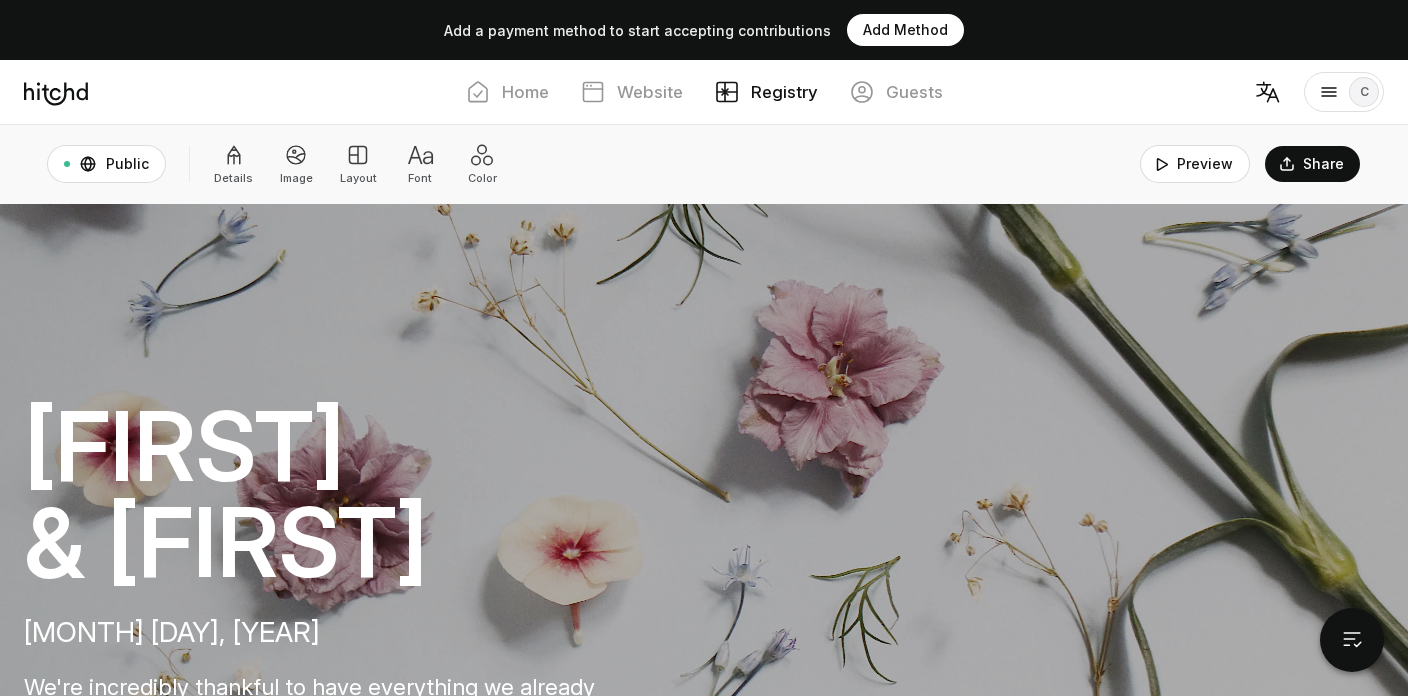 scroll, scrollTop: 10, scrollLeft: 0, axis: vertical 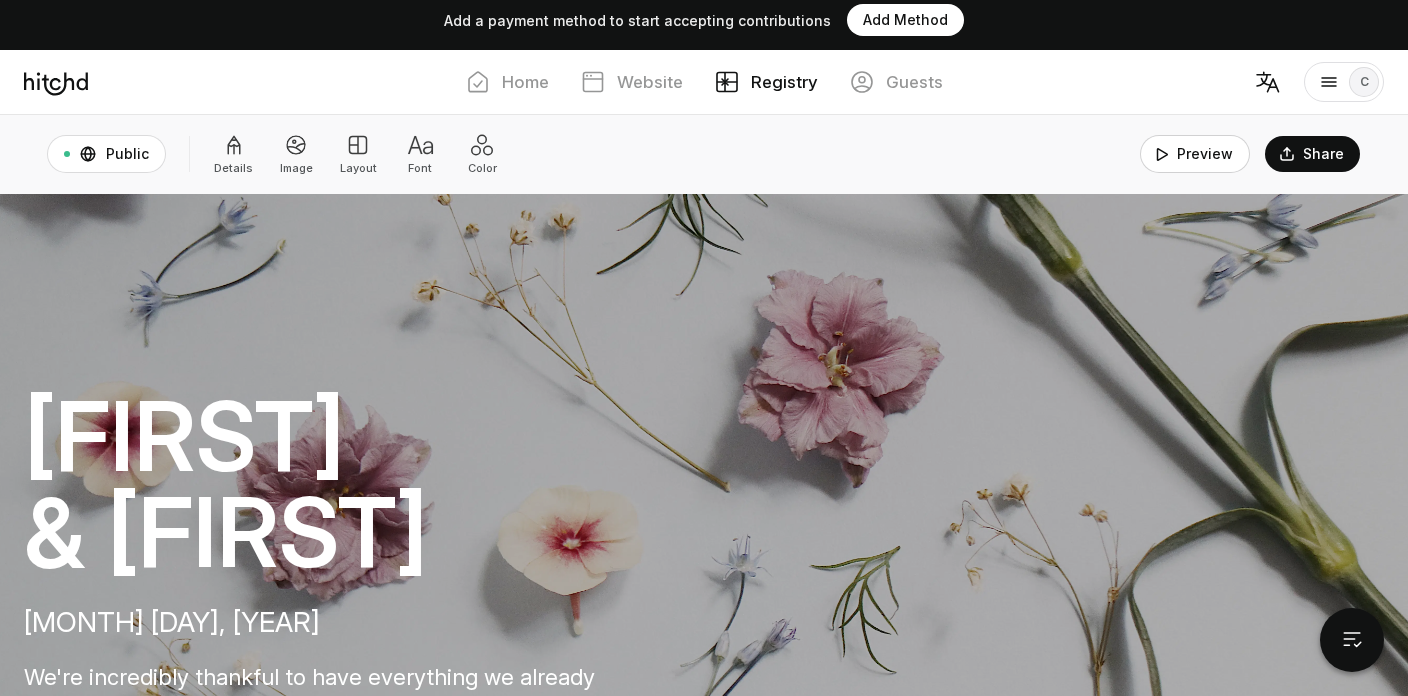 click on "Preview" at bounding box center (1195, 154) 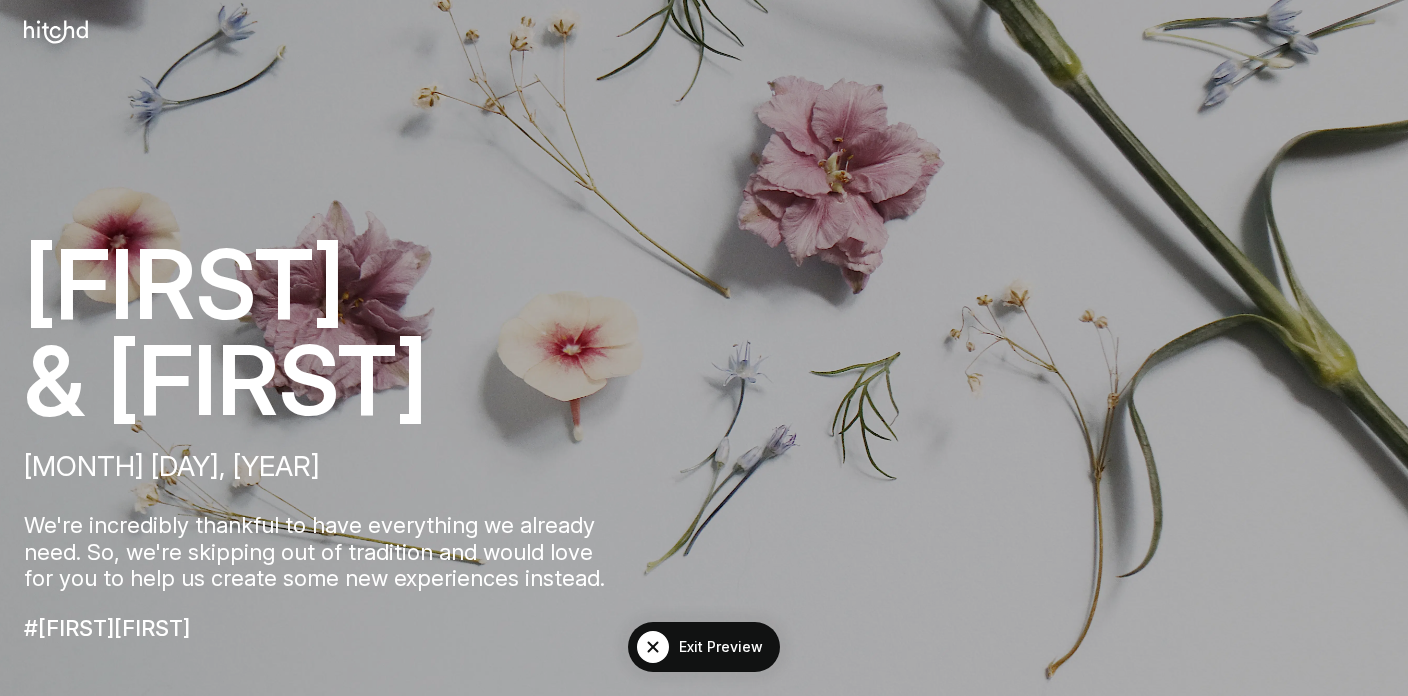 scroll, scrollTop: 0, scrollLeft: 0, axis: both 